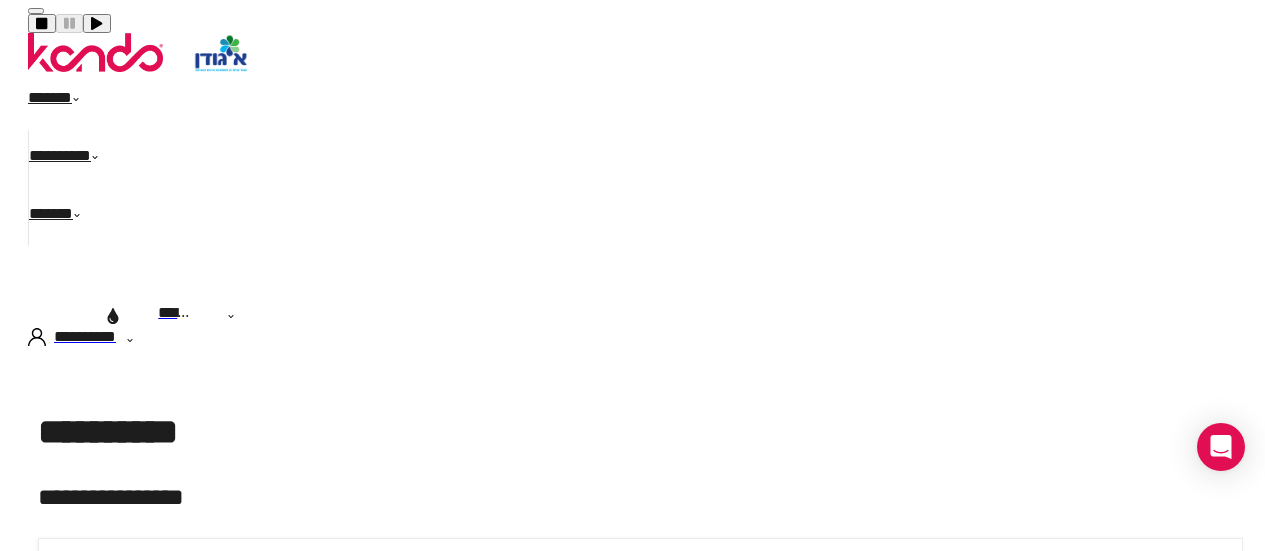 scroll, scrollTop: 0, scrollLeft: 0, axis: both 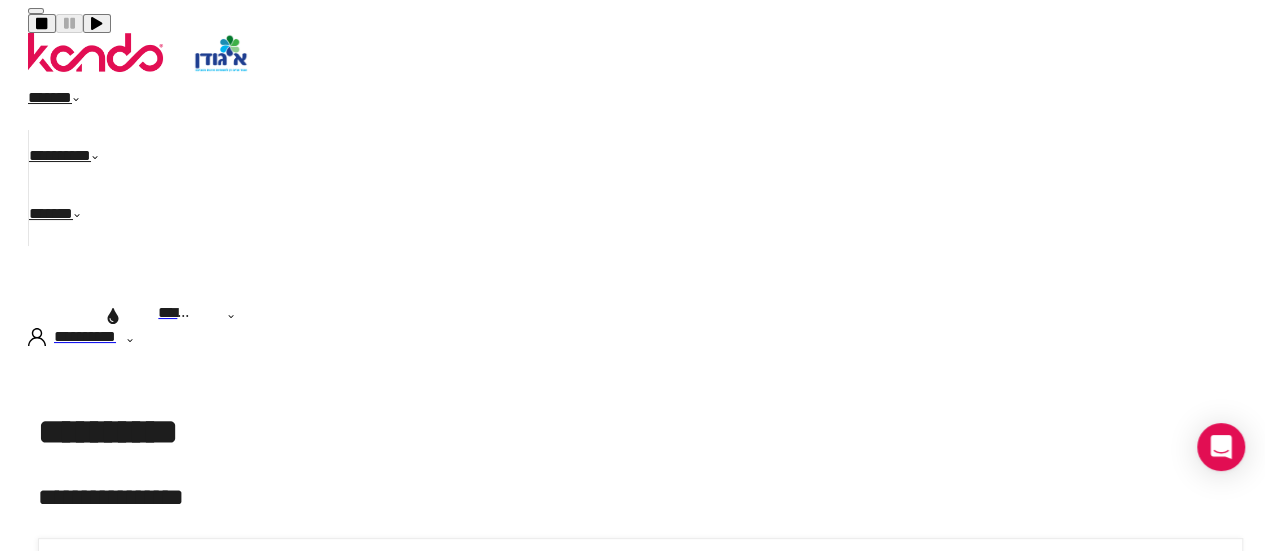 click on "******" at bounding box center [65, 101] 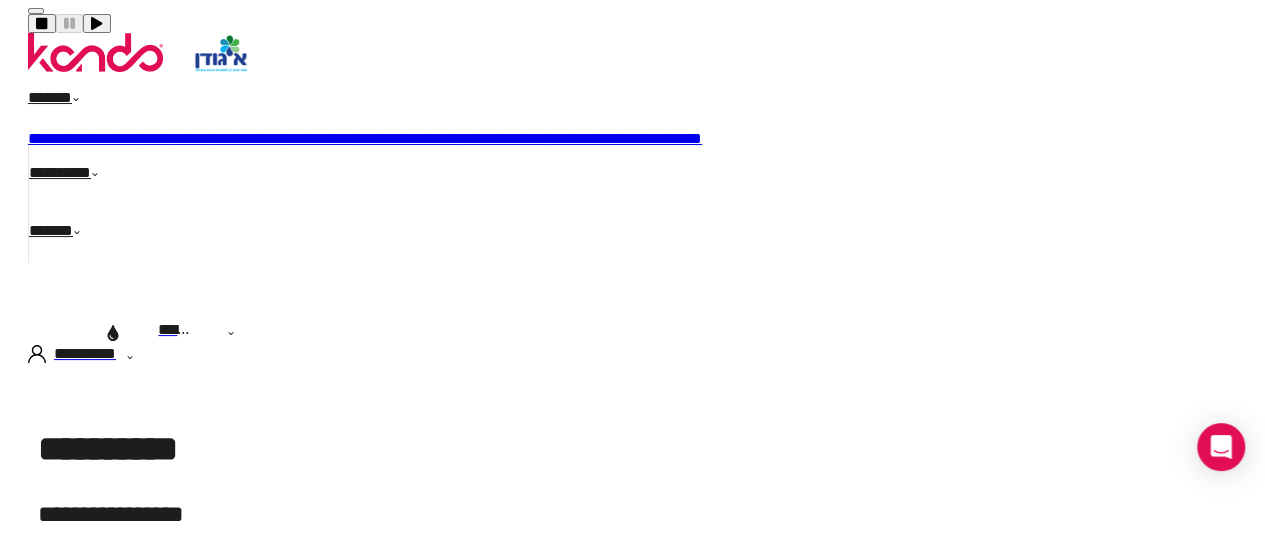 click on "**********" at bounding box center [85, 138] 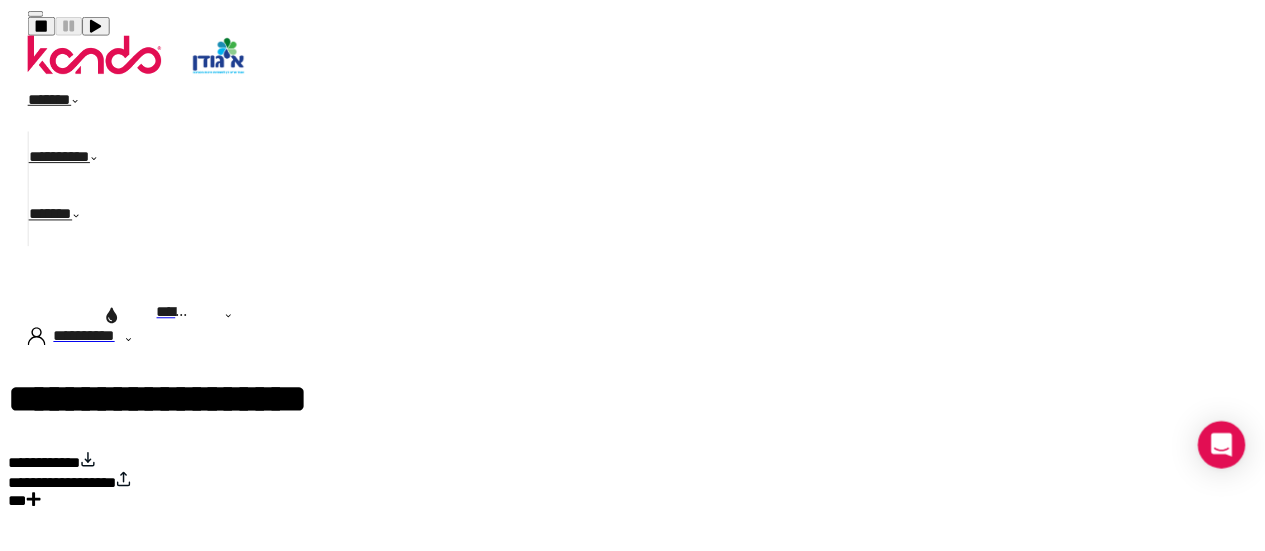 scroll, scrollTop: 0, scrollLeft: 0, axis: both 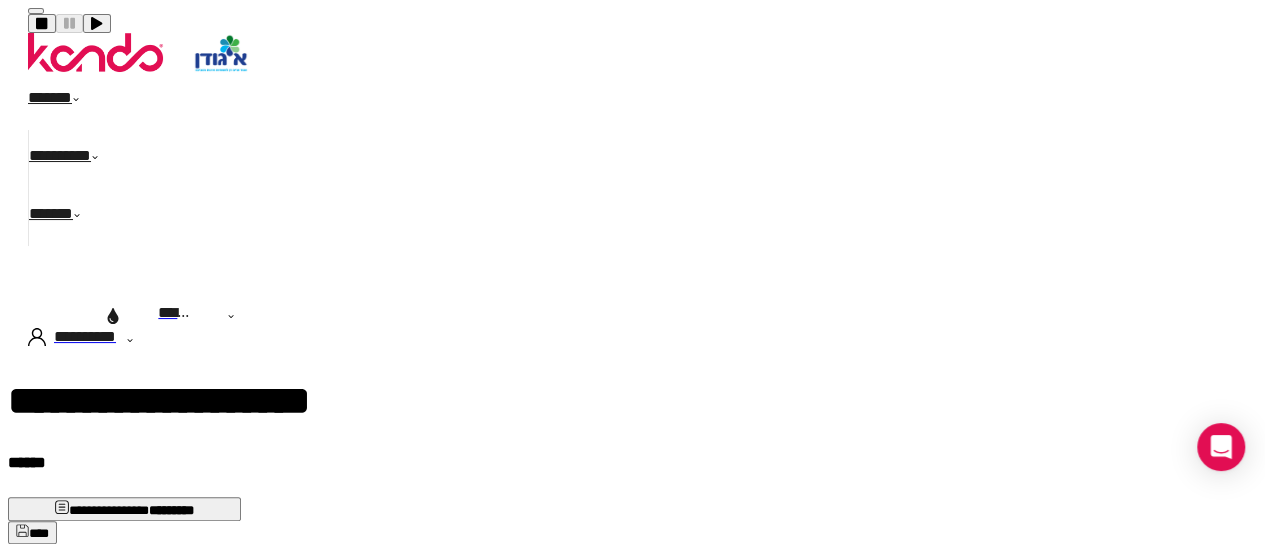 click on "*********" at bounding box center [125, 589] 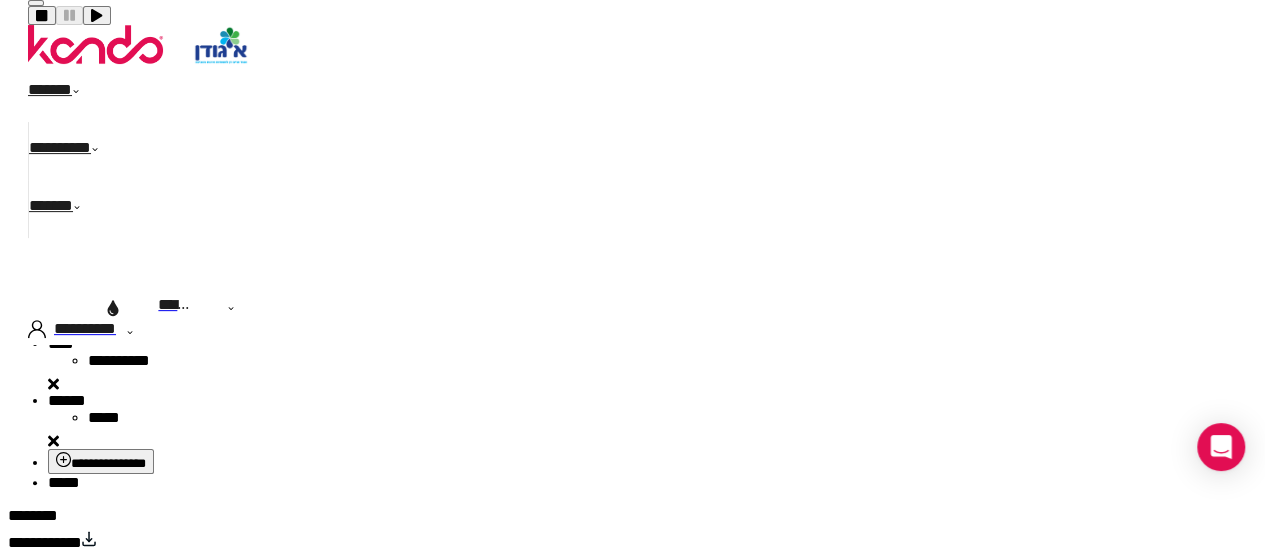 scroll, scrollTop: 224, scrollLeft: 0, axis: vertical 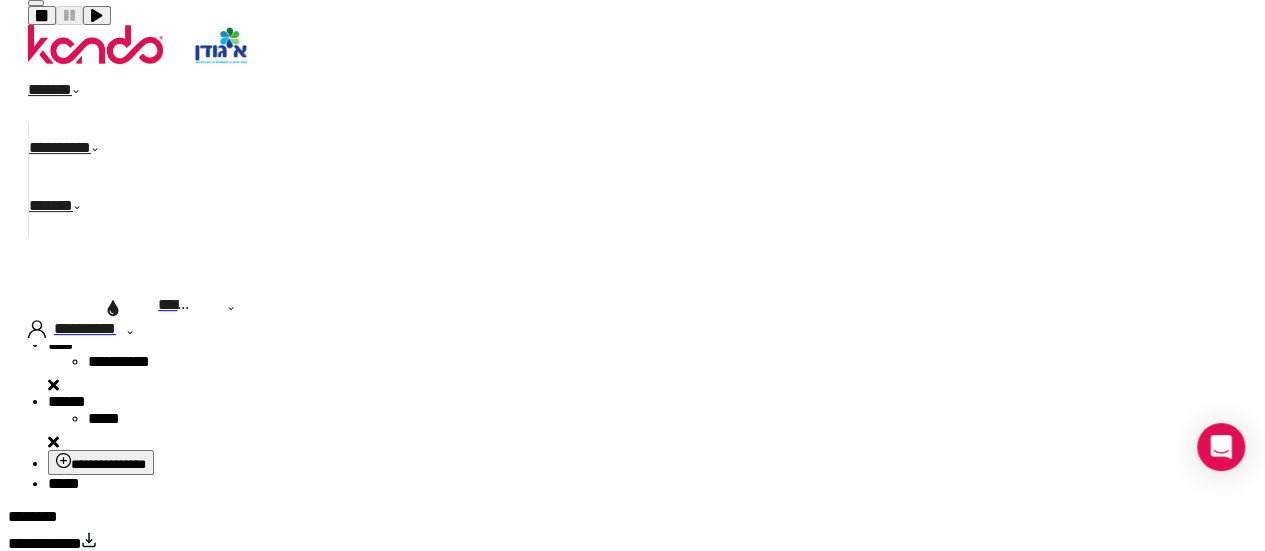 click at bounding box center (1213, 748) 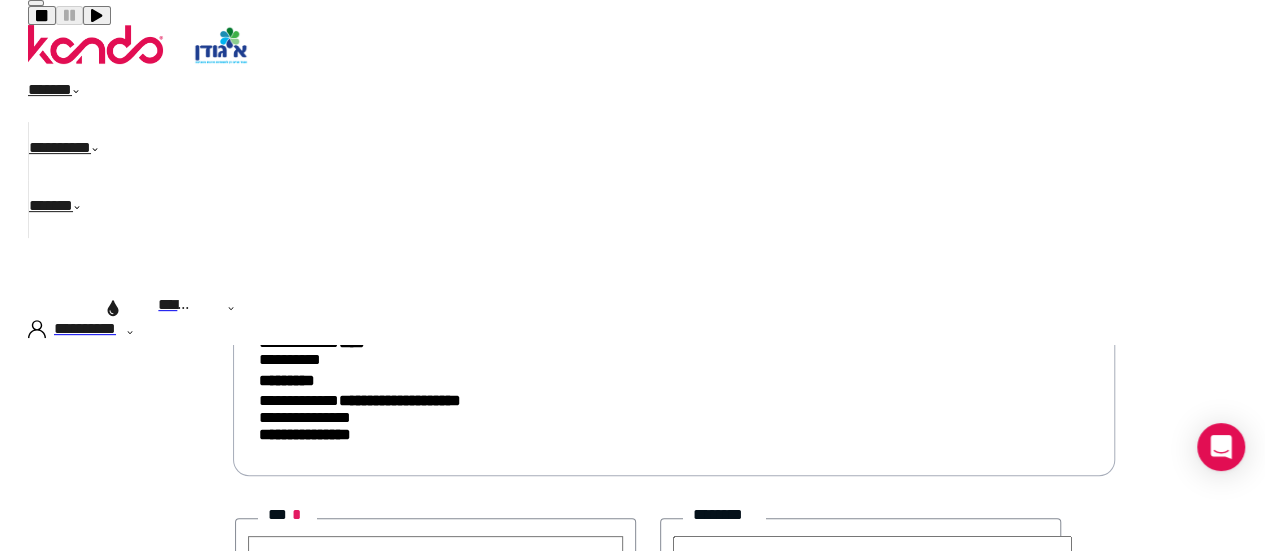 scroll, scrollTop: 300, scrollLeft: 0, axis: vertical 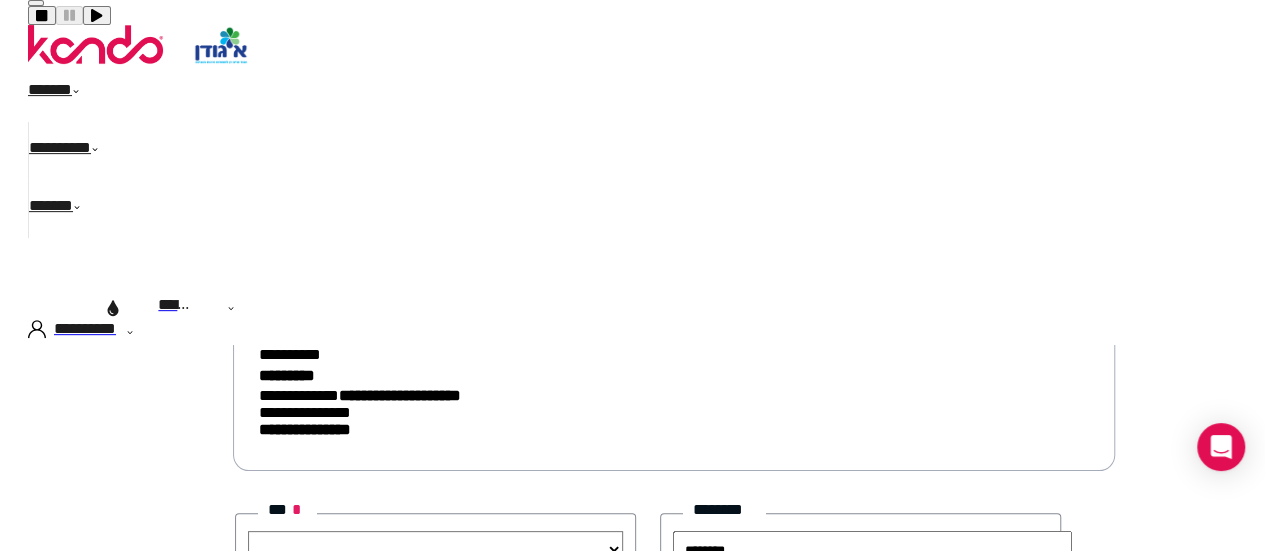 click on "**********" at bounding box center [435, 549] 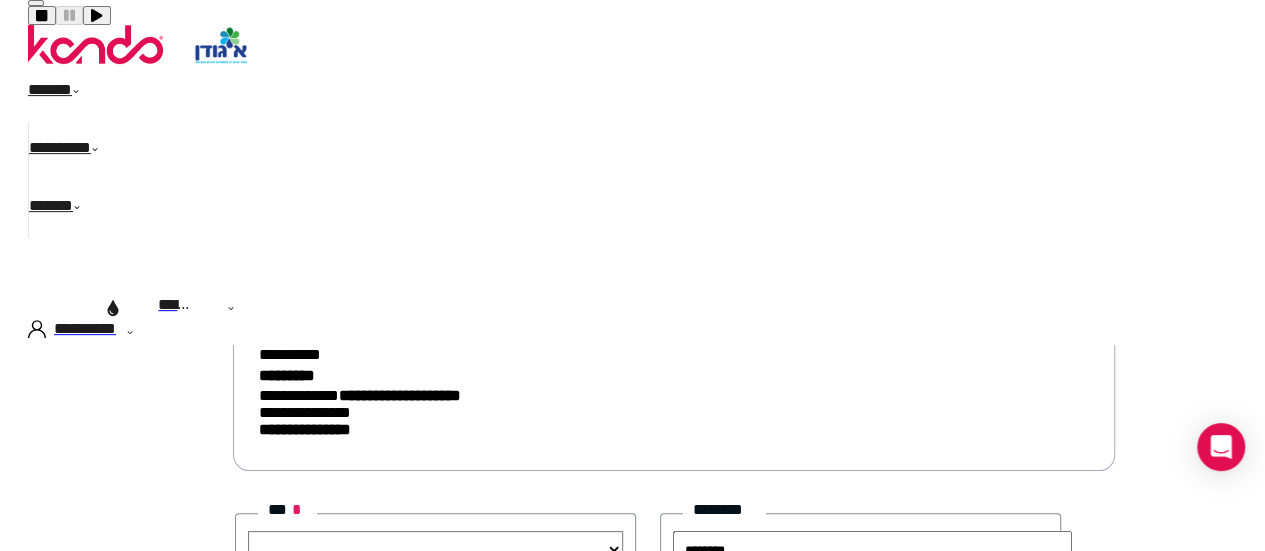 select on "**" 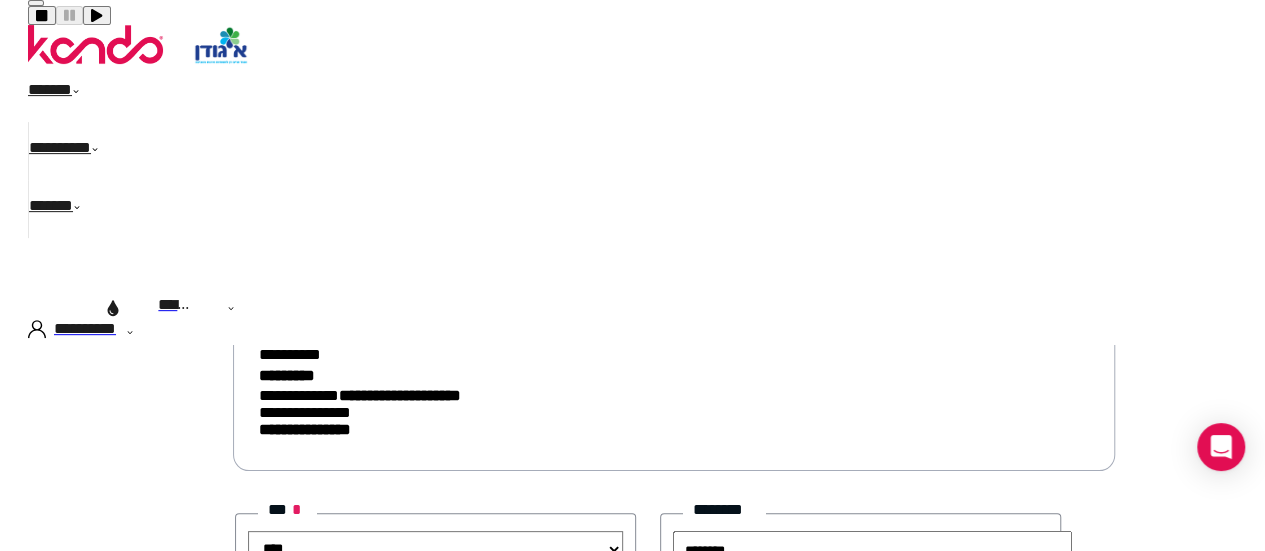 click on "**********" at bounding box center (435, 549) 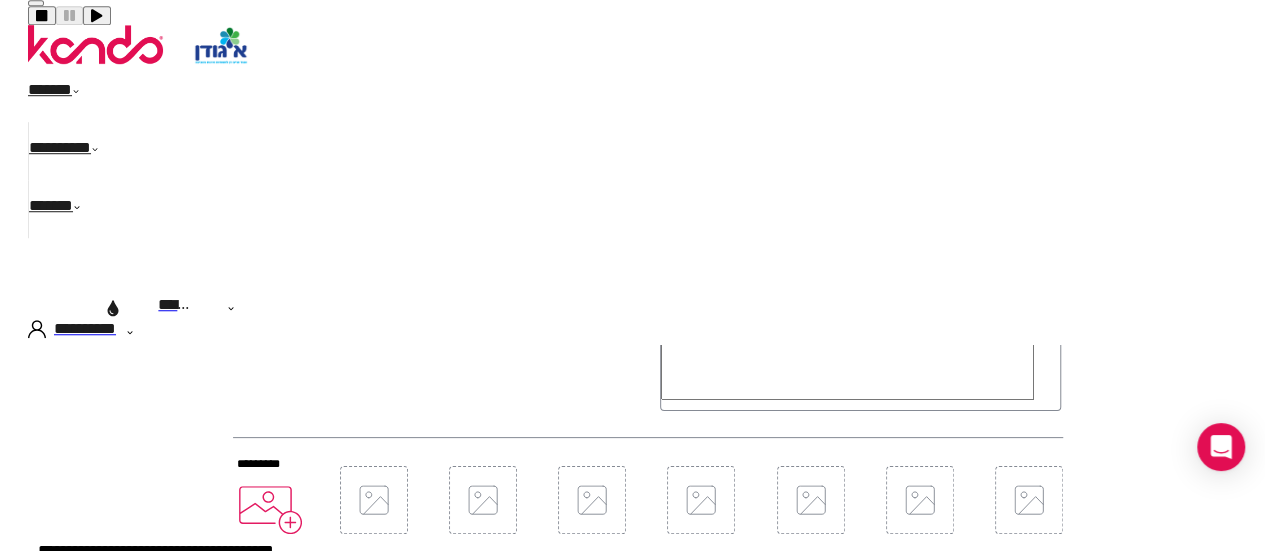scroll, scrollTop: 655, scrollLeft: 0, axis: vertical 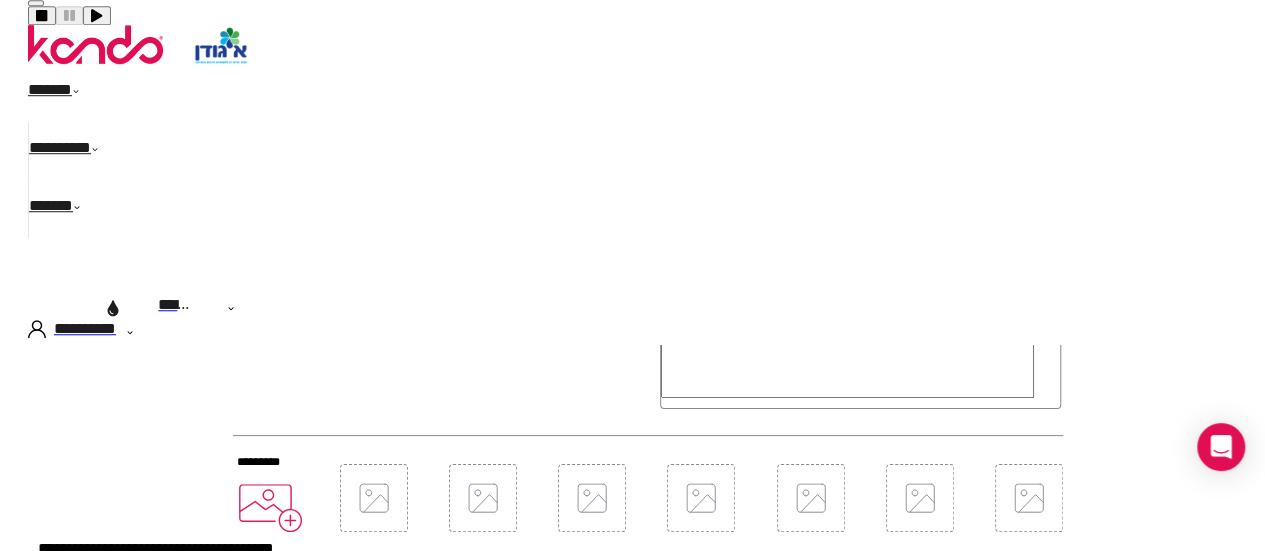 click on "****" at bounding box center [982, 661] 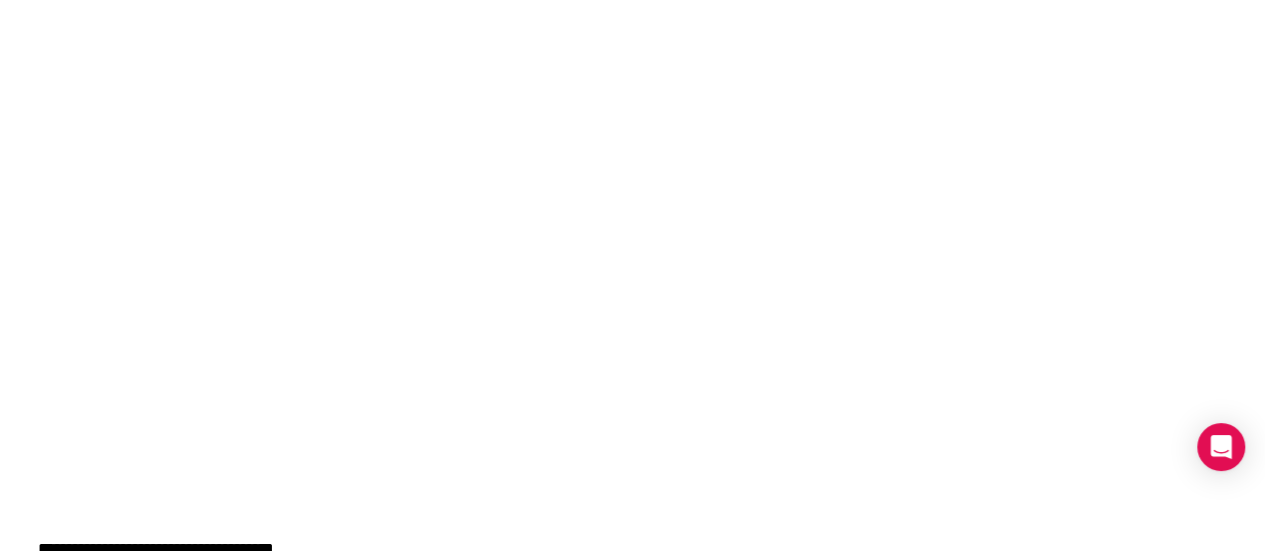 scroll, scrollTop: 0, scrollLeft: 0, axis: both 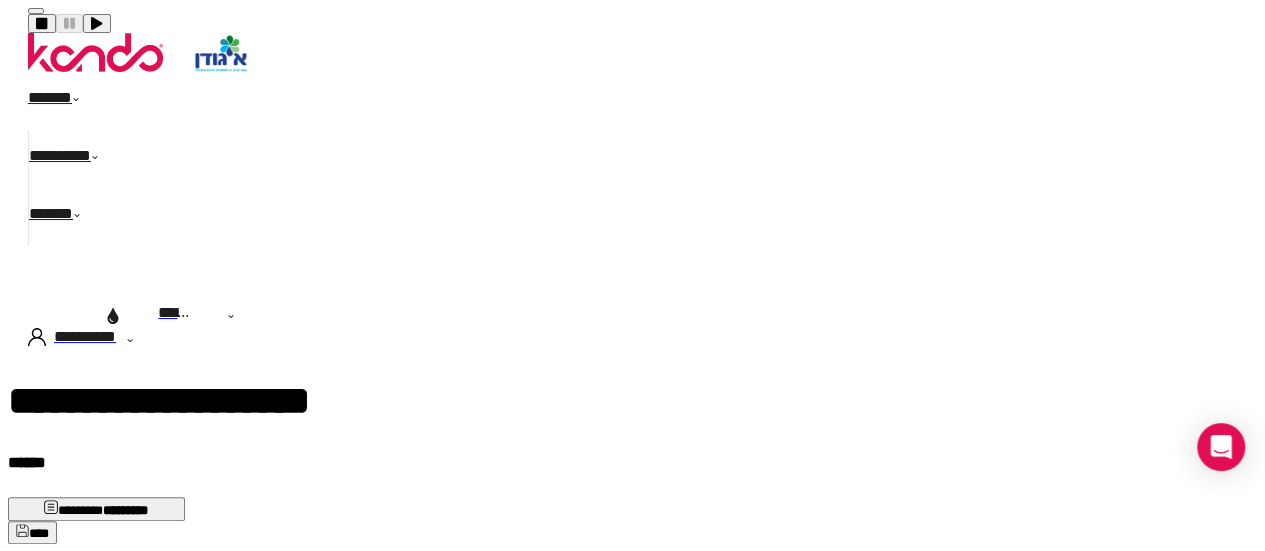 click on "******" at bounding box center [65, 101] 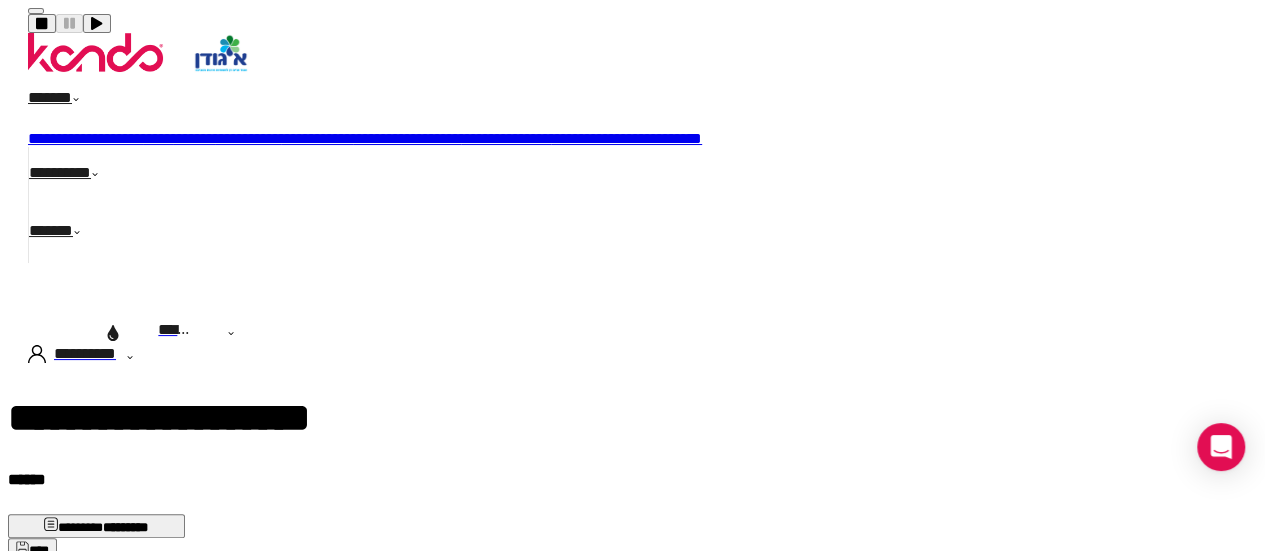 click on "**********" at bounding box center [407, 138] 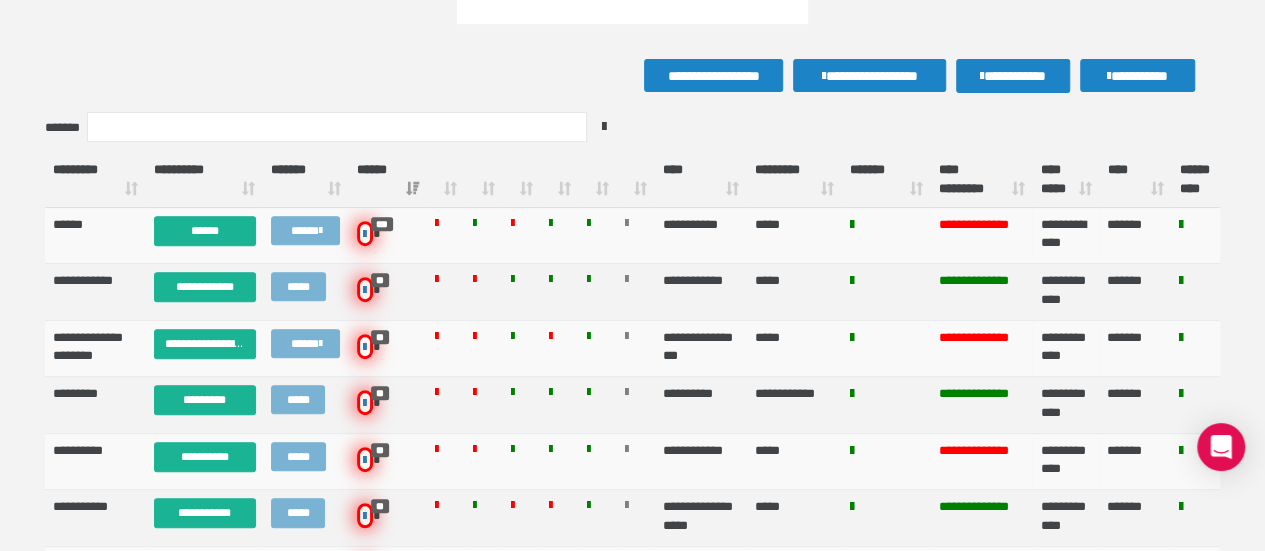 scroll, scrollTop: 337, scrollLeft: 0, axis: vertical 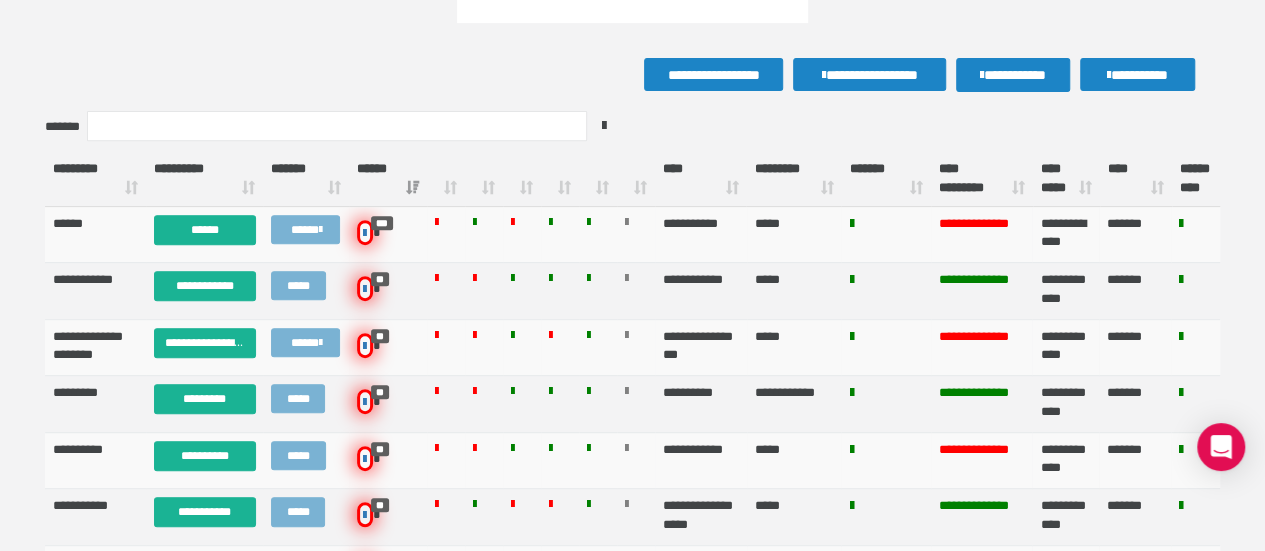 click on "**** *****" at bounding box center (1066, 179) 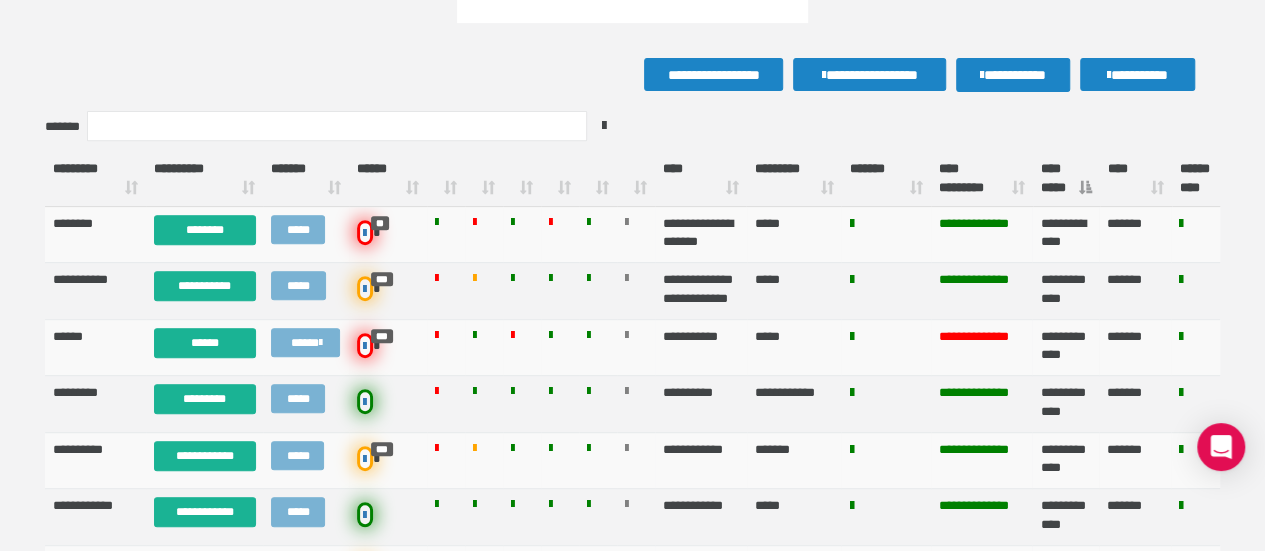 click on "**** *****" at bounding box center [1066, 179] 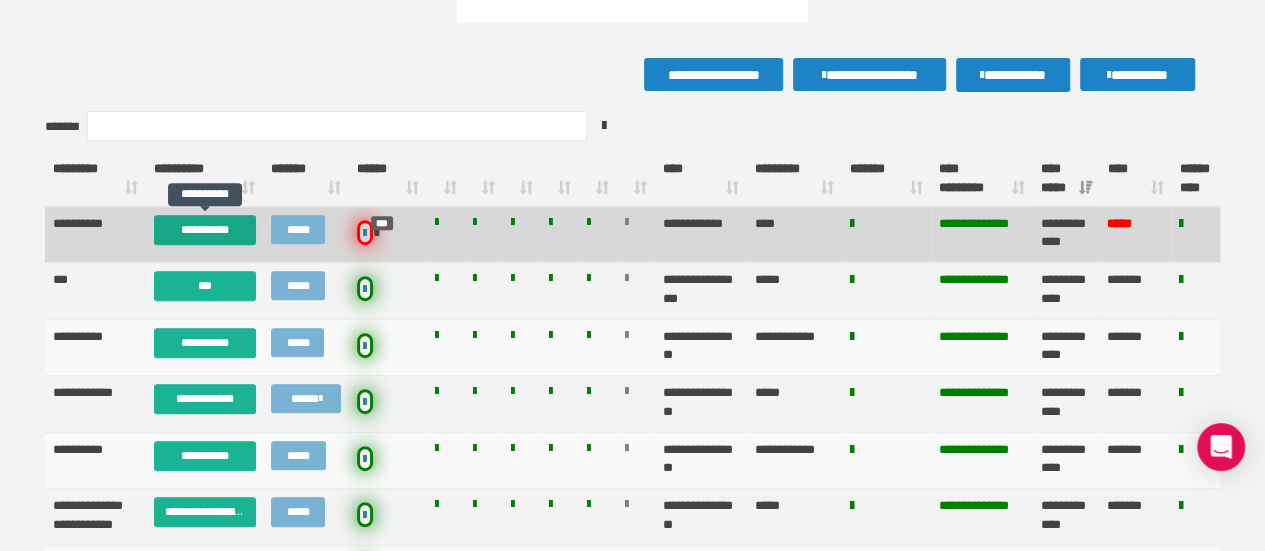 click on "**********" at bounding box center (205, 230) 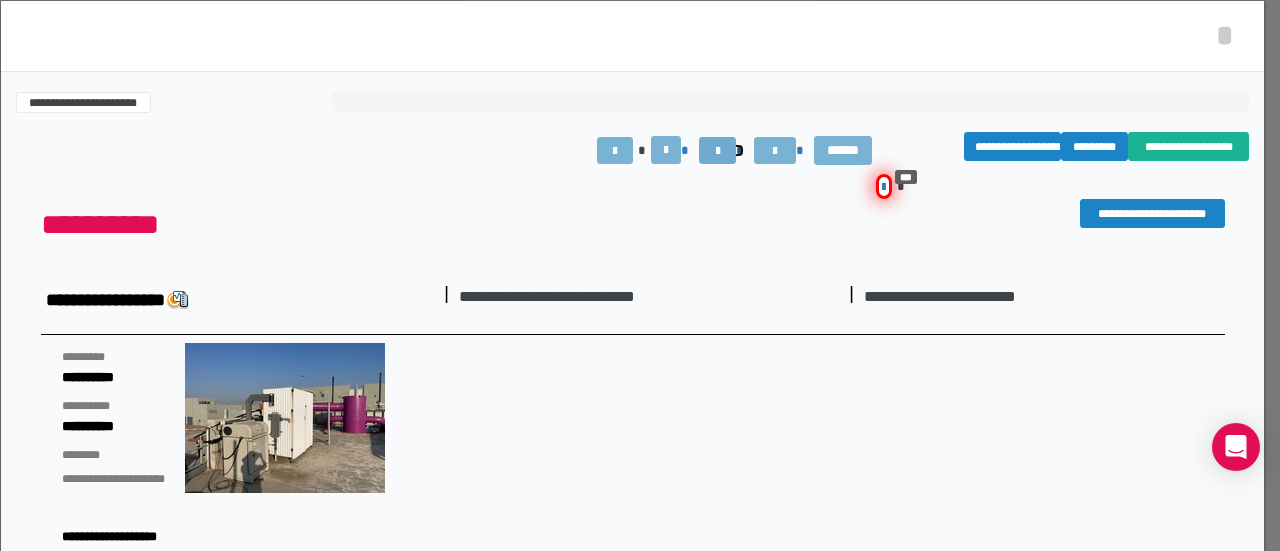click at bounding box center (717, 150) 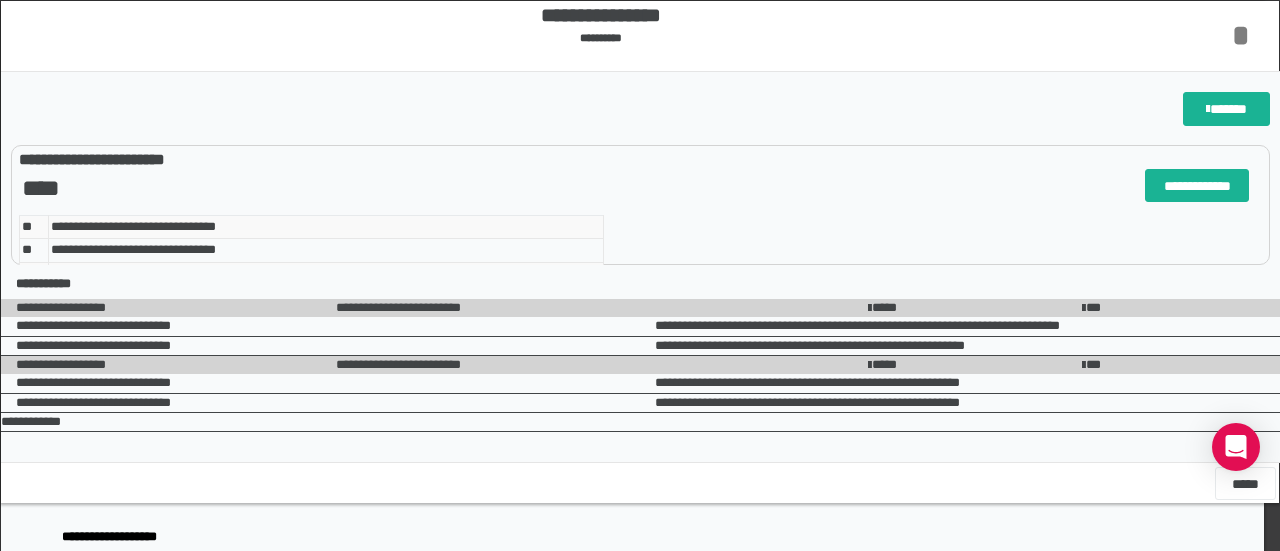 click on "*" at bounding box center [1241, 35] 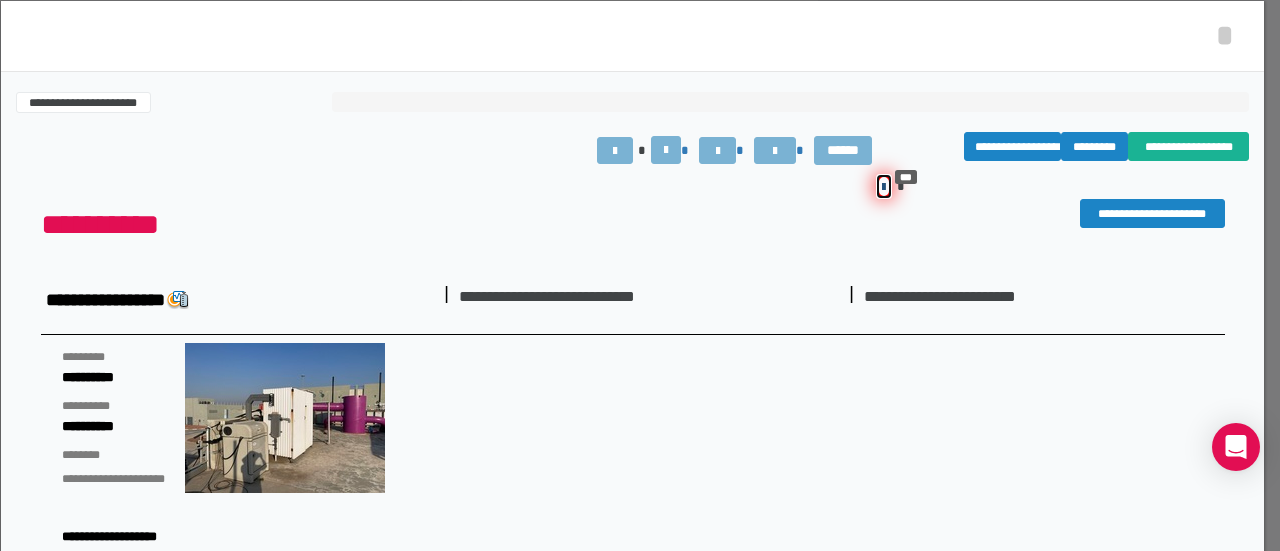 click at bounding box center (884, 186) 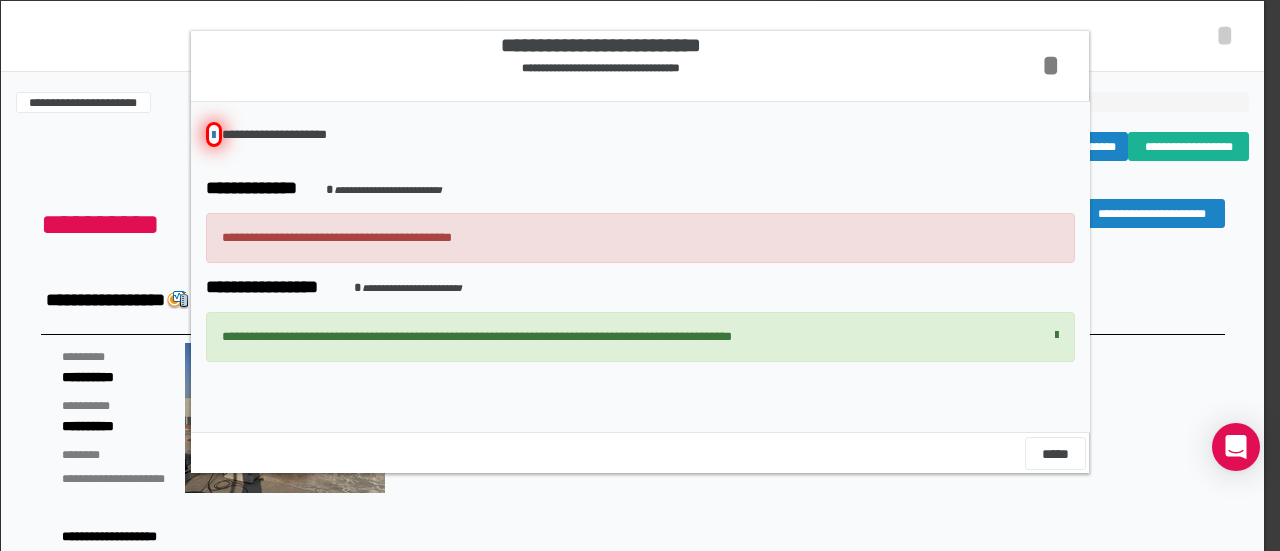 click on "*" at bounding box center (1051, 65) 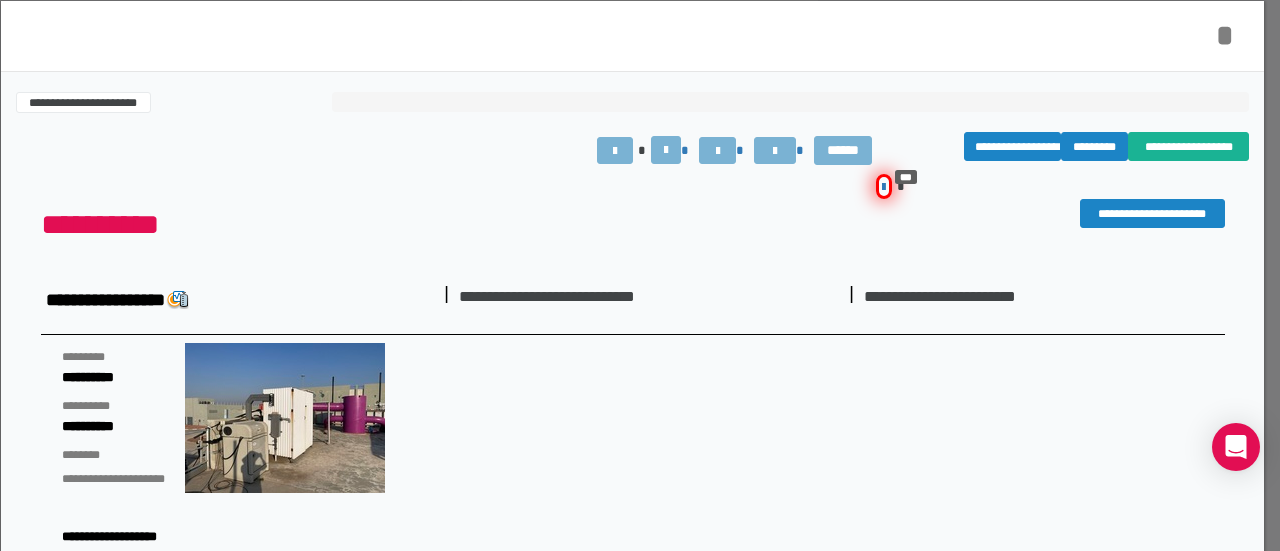 click on "*" at bounding box center (1225, 35) 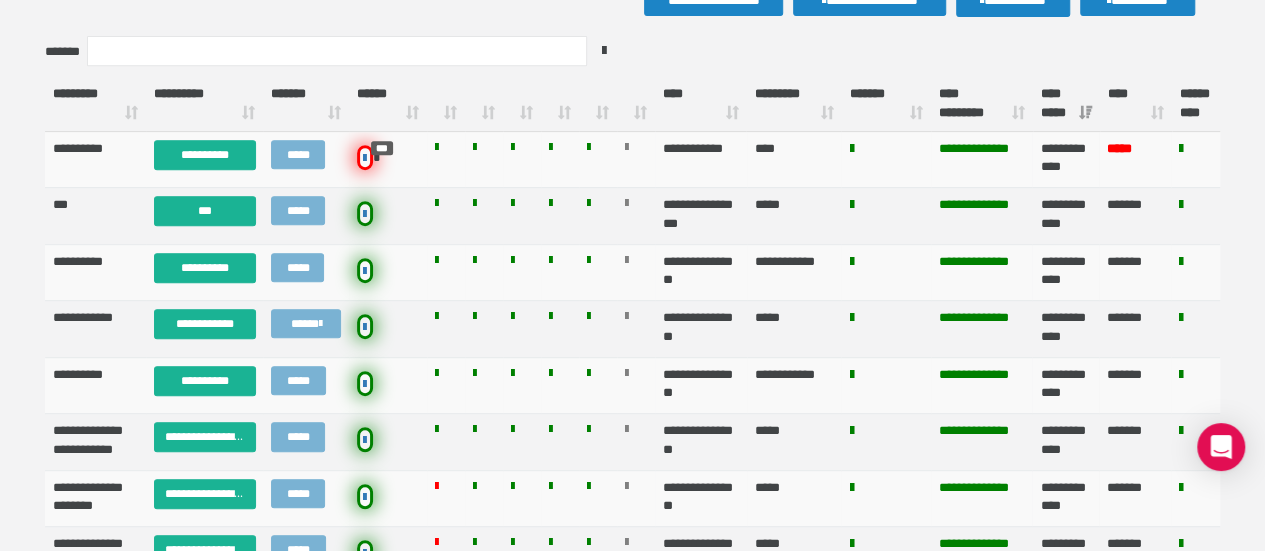 scroll, scrollTop: 399, scrollLeft: 0, axis: vertical 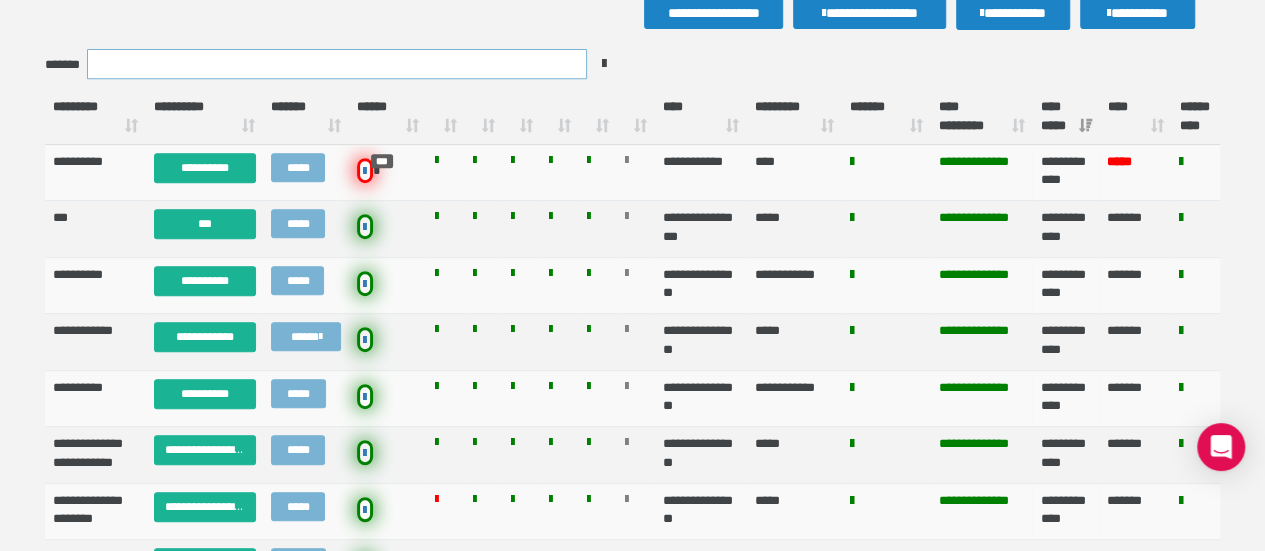 click on "*******" at bounding box center (337, 64) 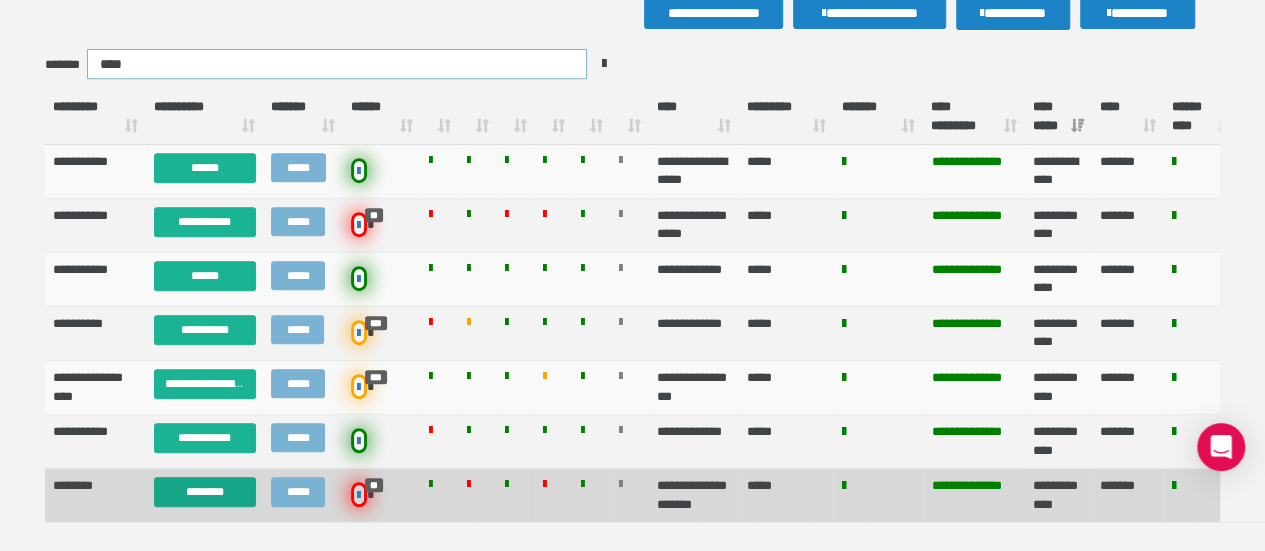 type on "****" 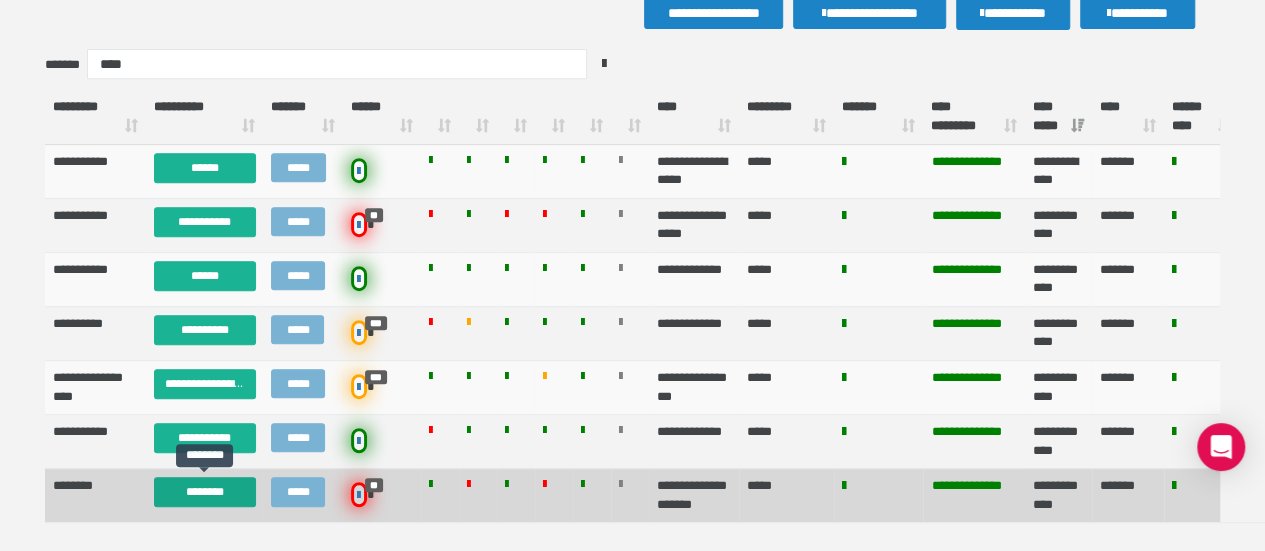 click on "********" at bounding box center [205, 492] 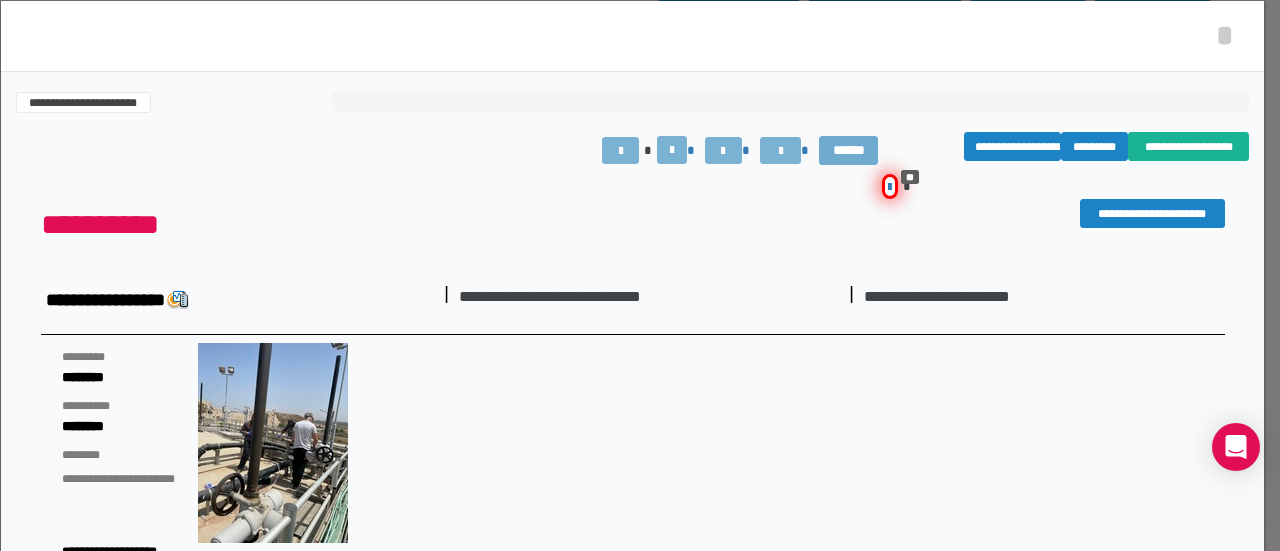 click on "******" at bounding box center (848, 150) 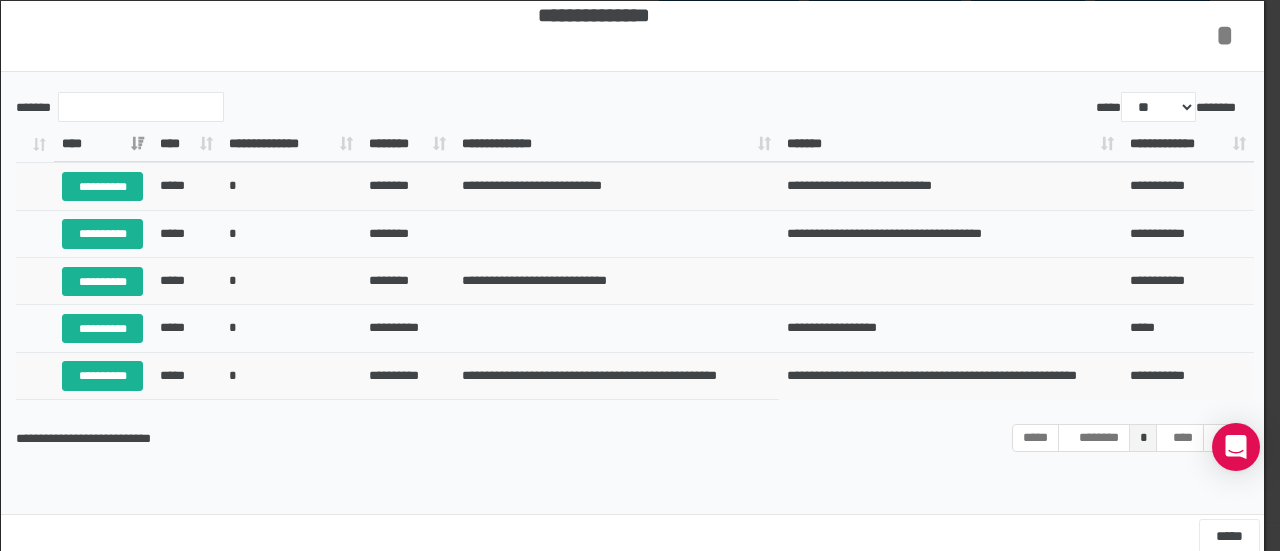 click on "*" at bounding box center (1225, 35) 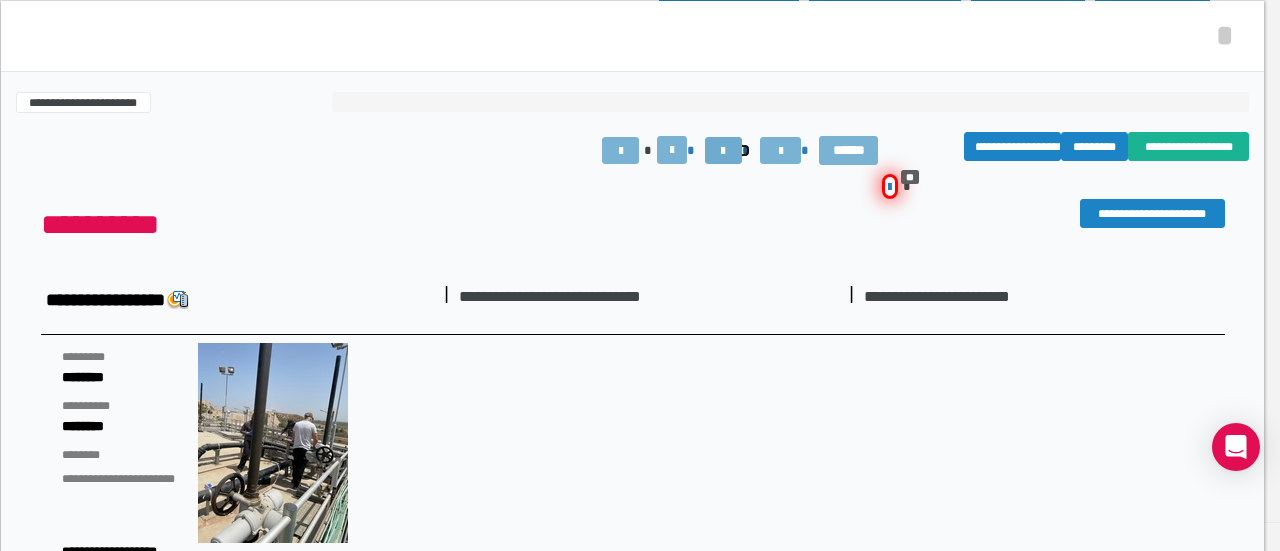 click at bounding box center (723, 151) 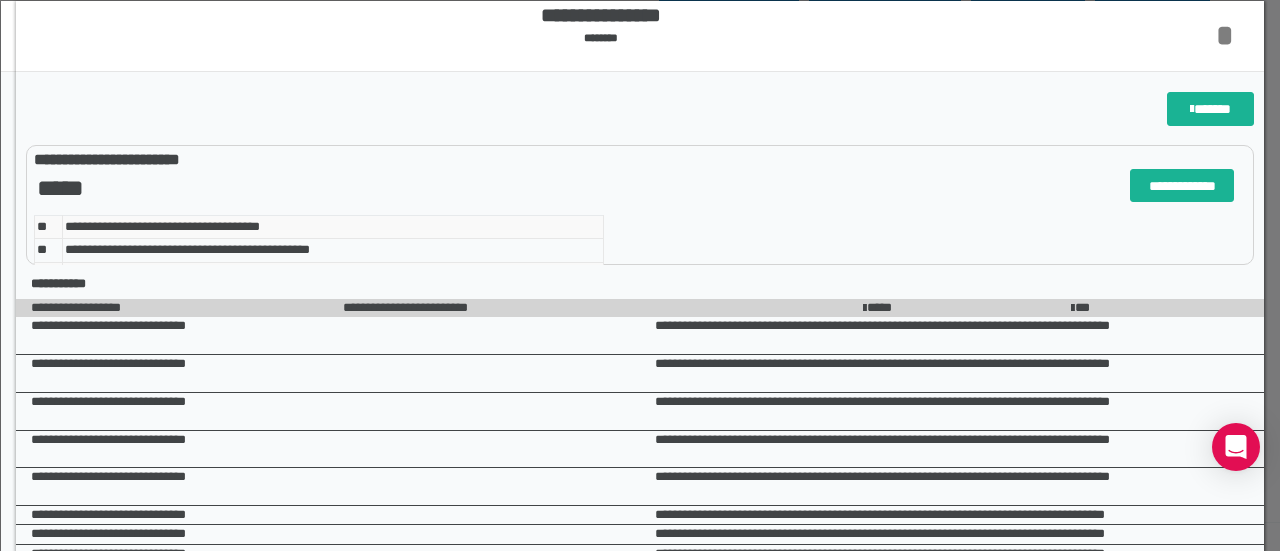 click on "*" at bounding box center (1225, 35) 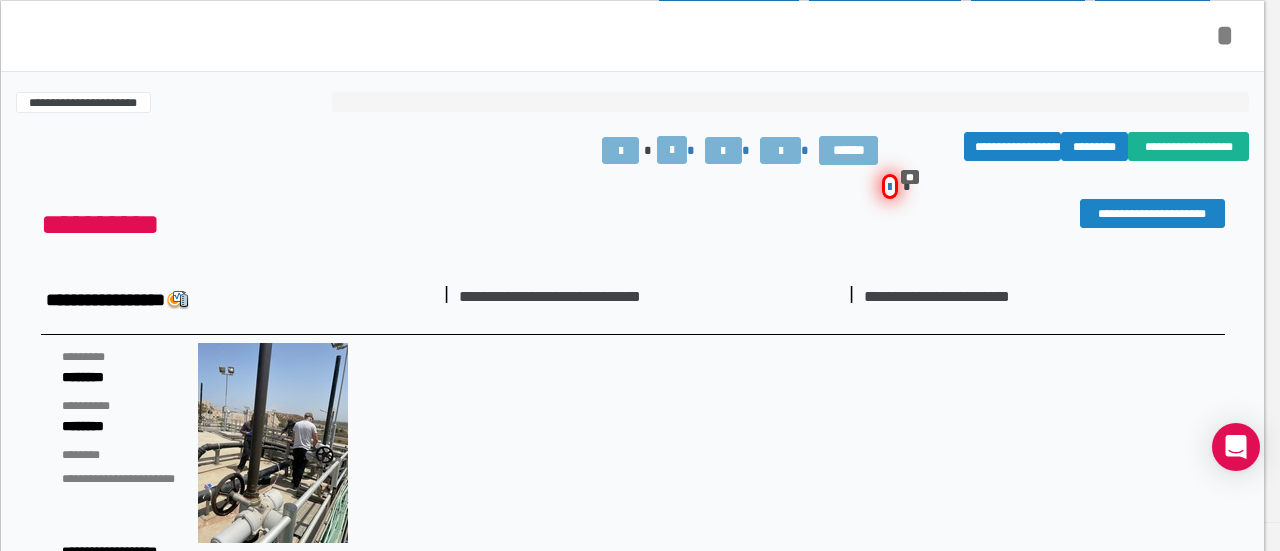 click on "*" at bounding box center [1225, 35] 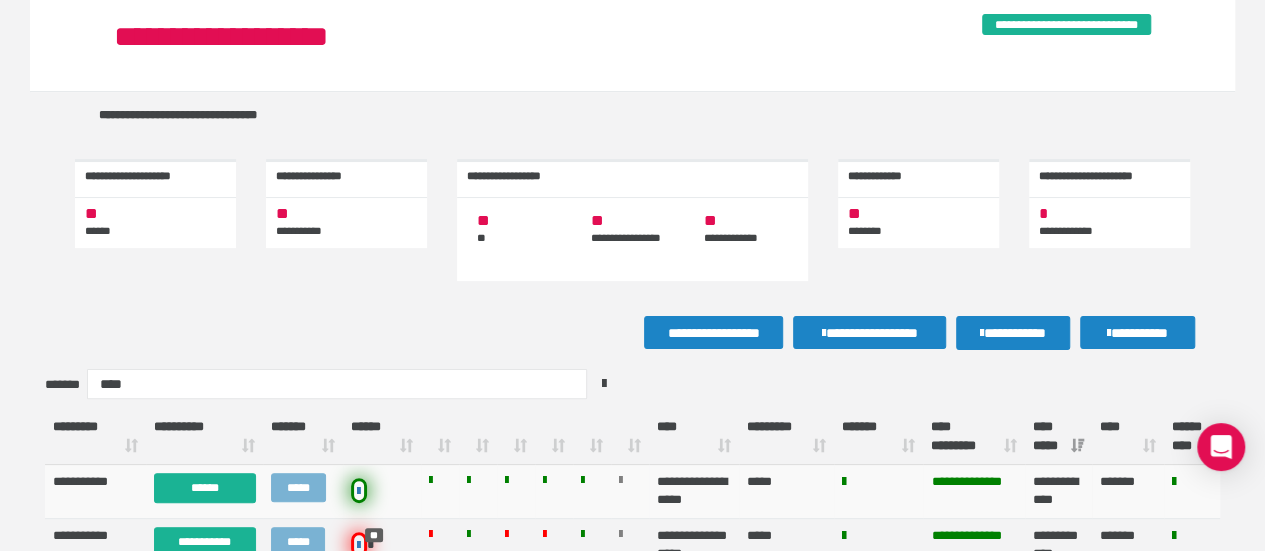 scroll, scrollTop: 0, scrollLeft: 0, axis: both 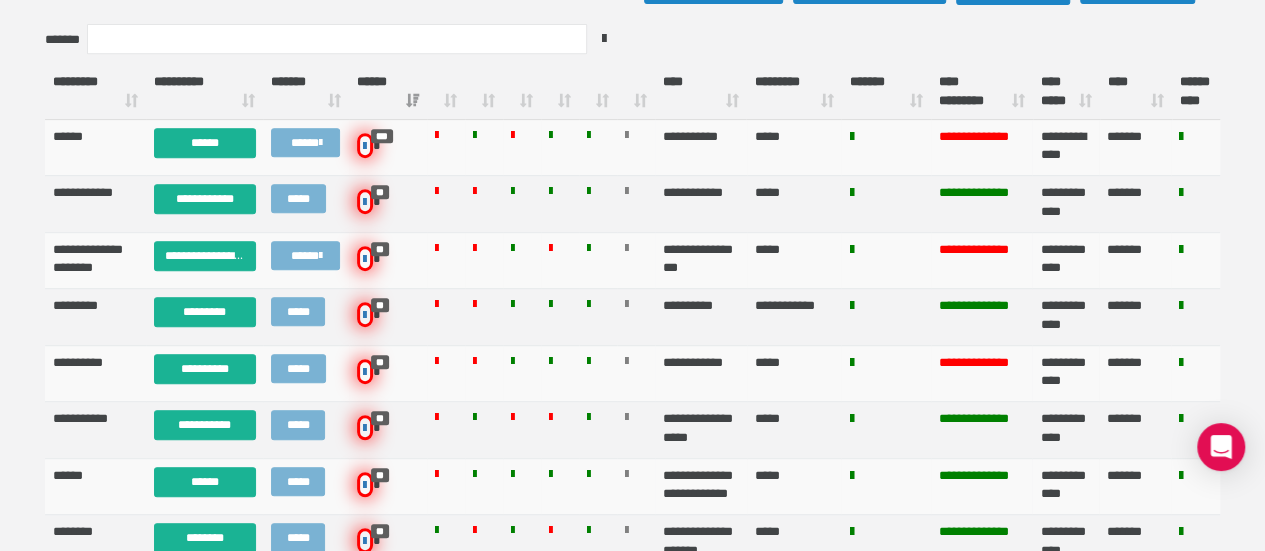 click on "**** *****" at bounding box center [1066, 92] 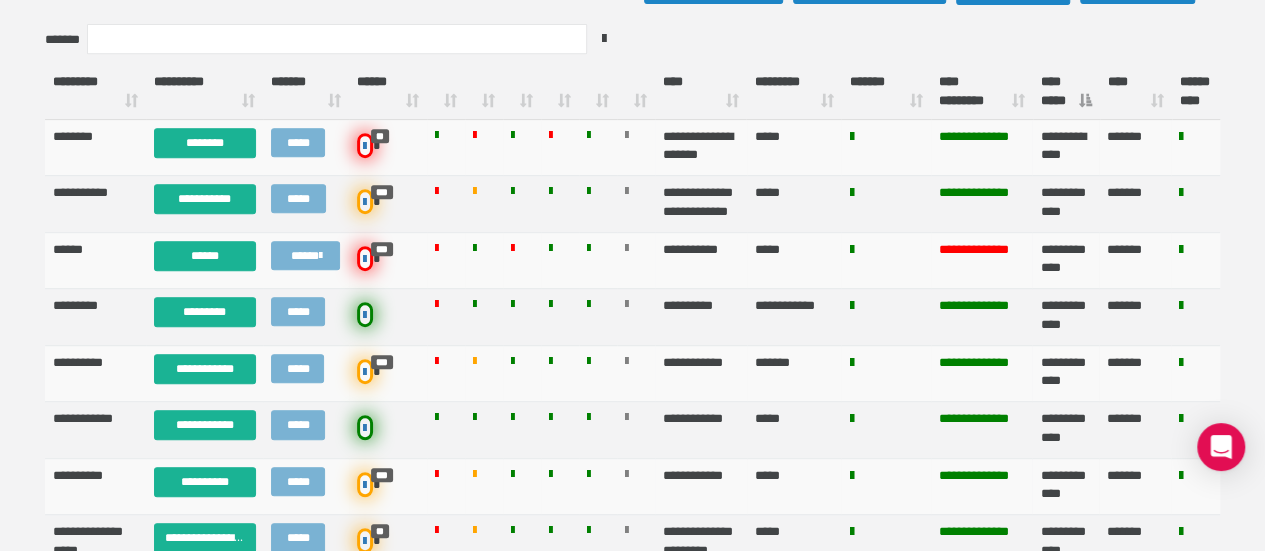 click on "**** *****" at bounding box center (1066, 92) 